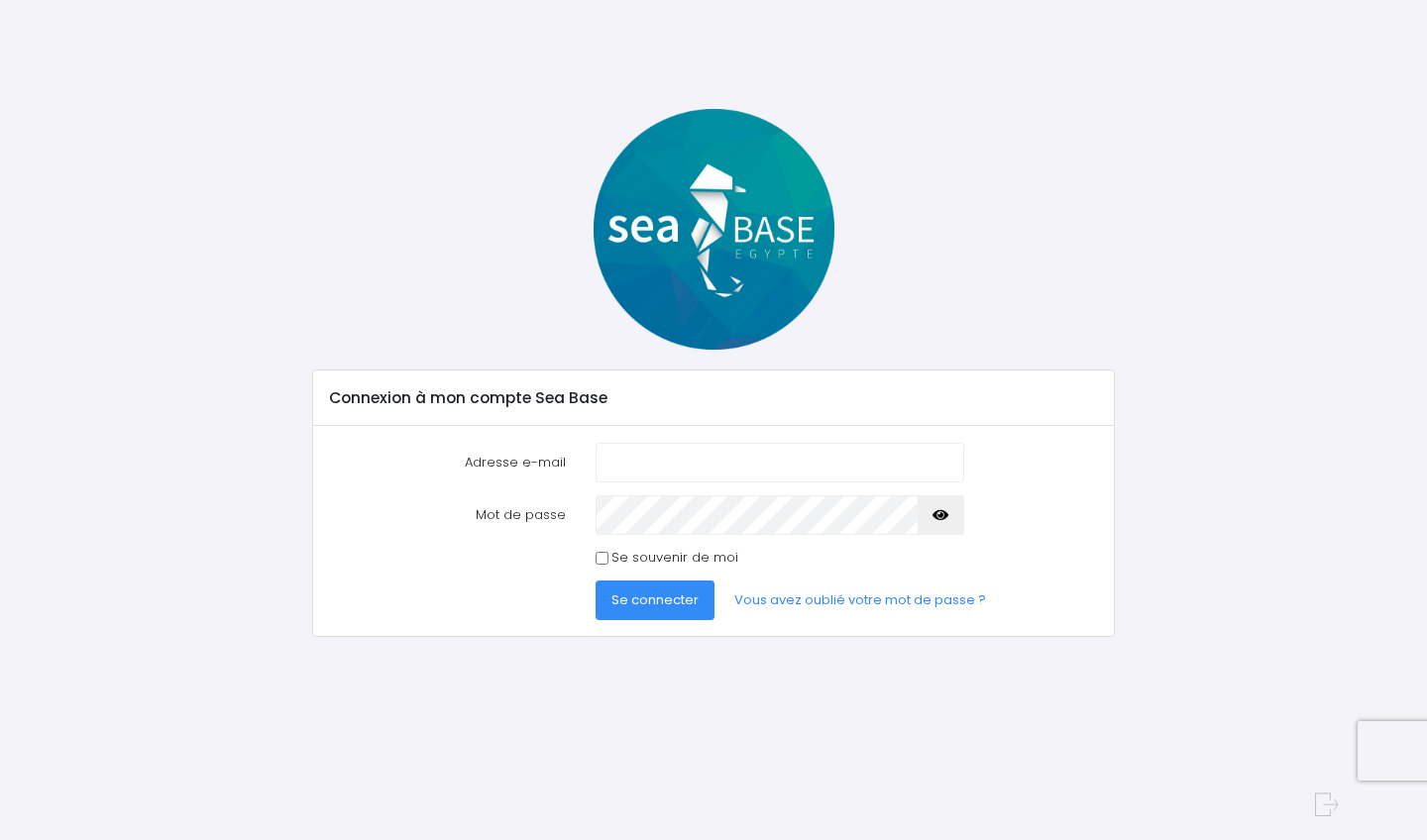 scroll, scrollTop: 0, scrollLeft: 0, axis: both 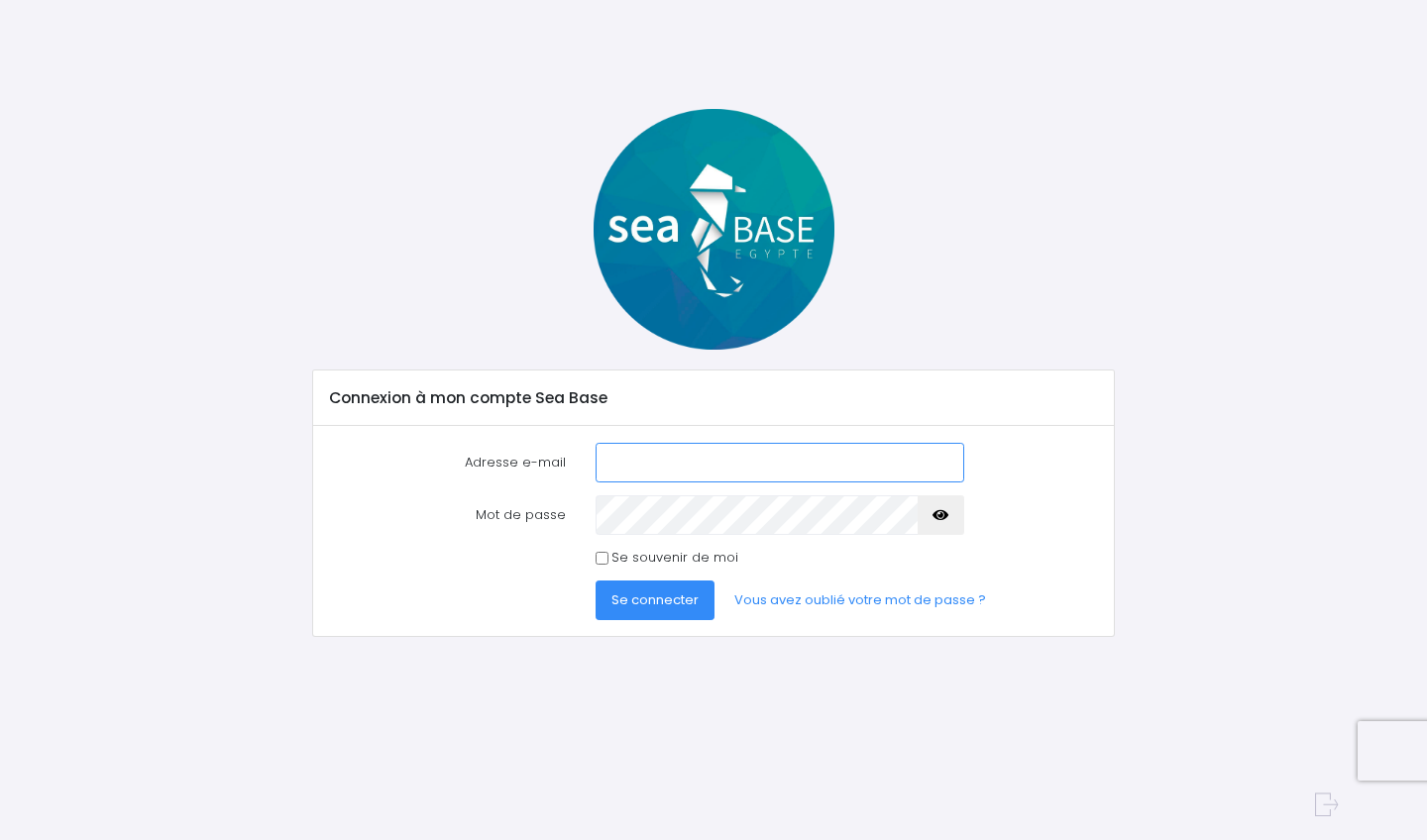 type on "[EMAIL_ADDRESS][DOMAIN_NAME]" 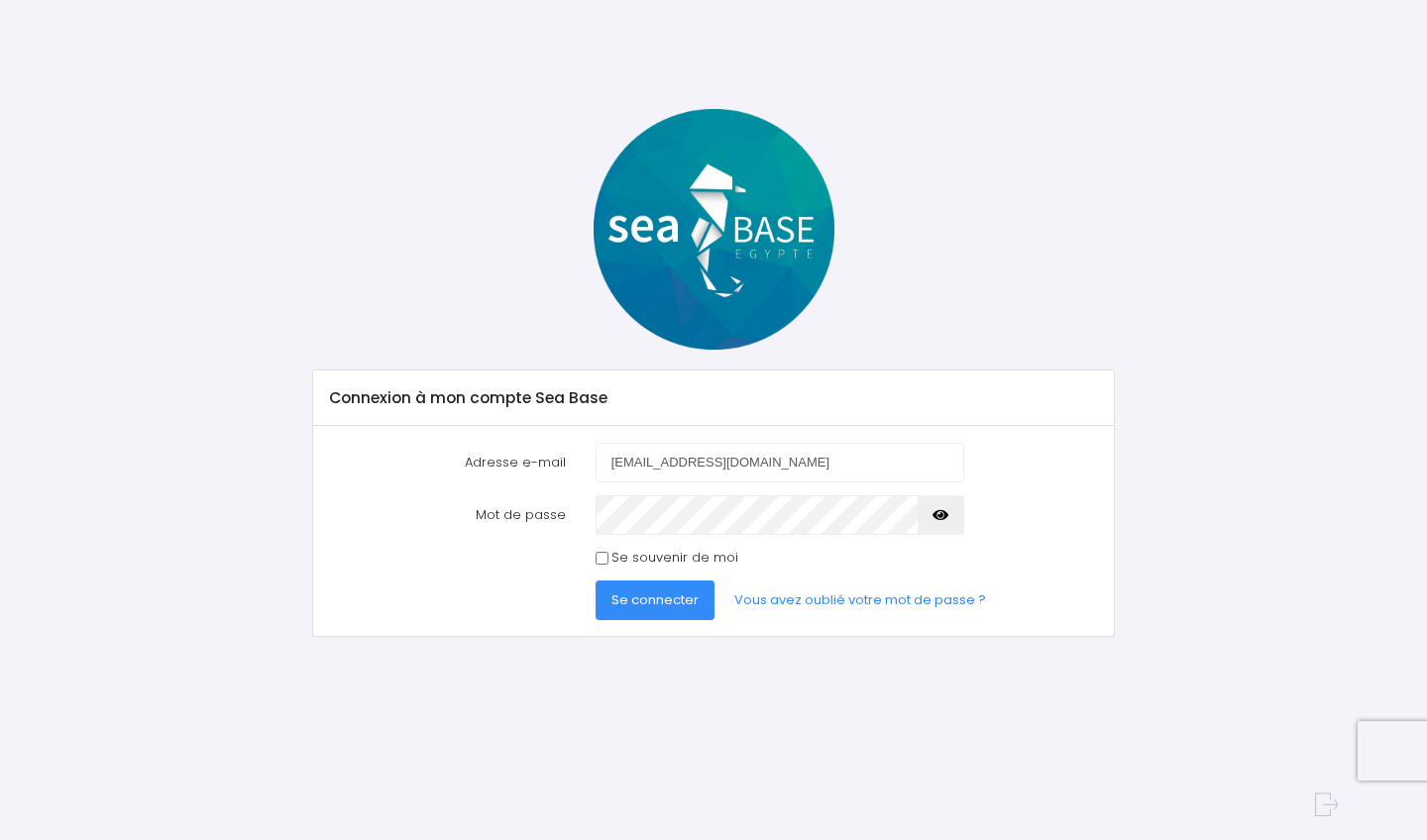 click on "Se connecter" at bounding box center (655, 599) 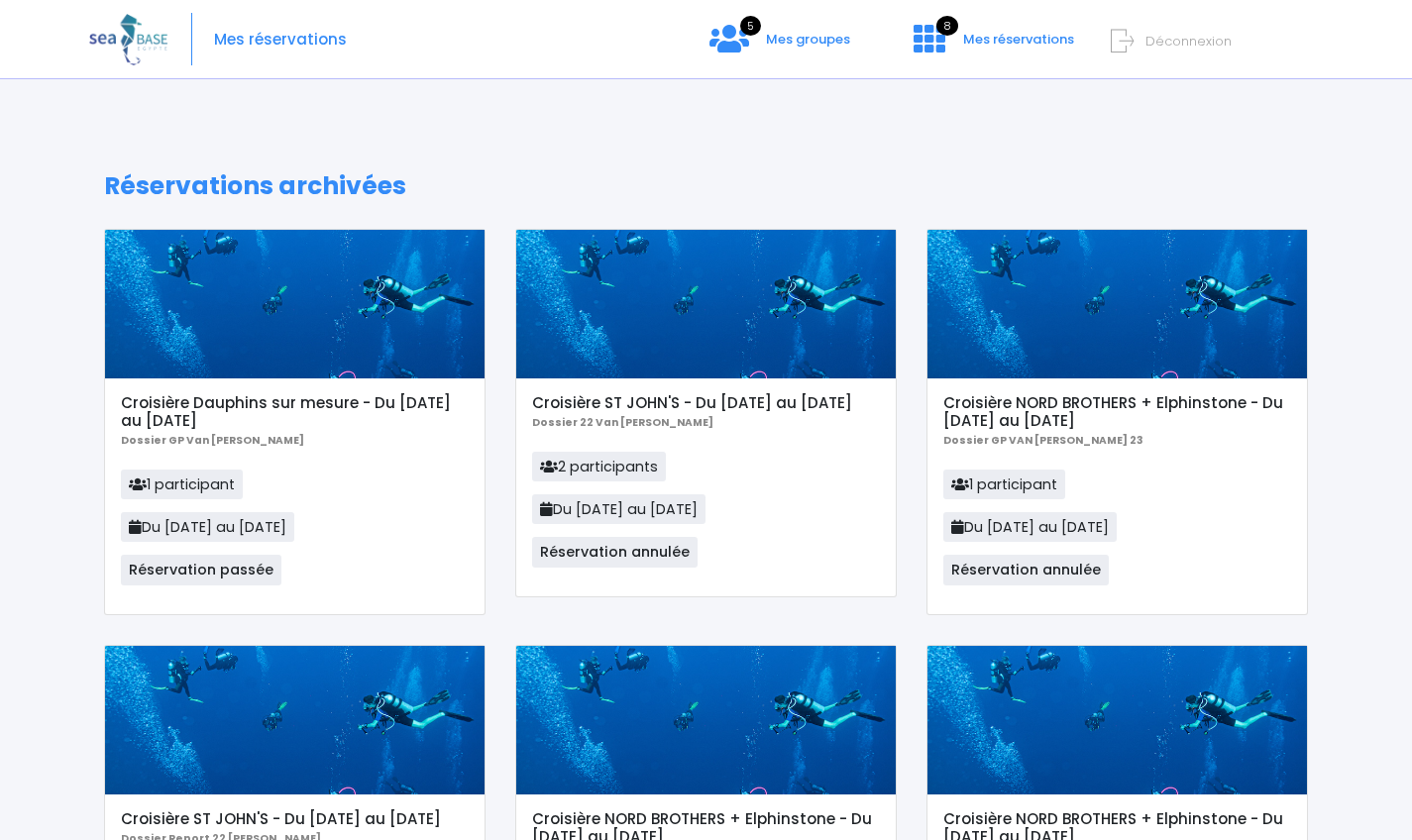 scroll, scrollTop: 0, scrollLeft: 0, axis: both 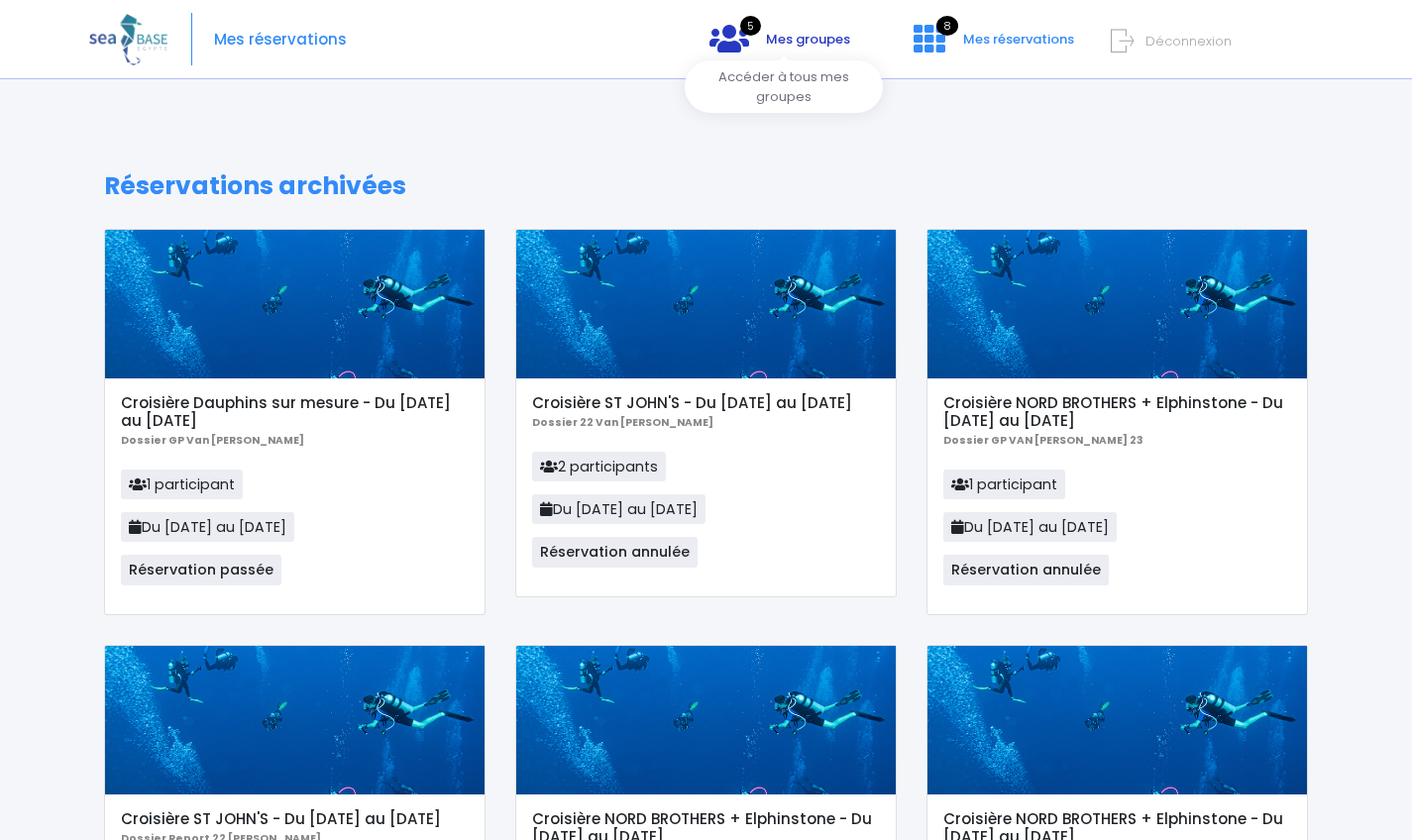 click on "5" at bounding box center [750, 26] 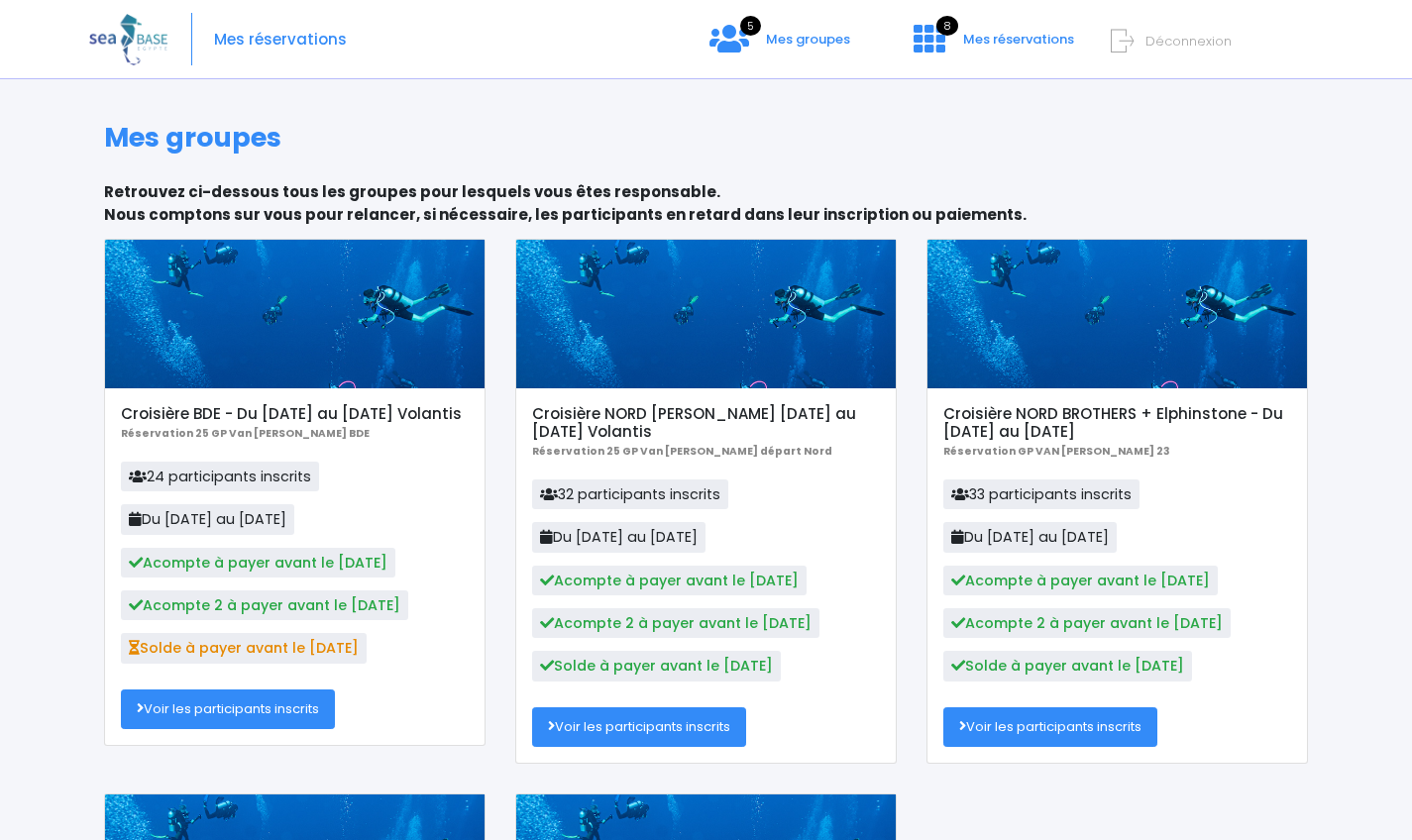 scroll, scrollTop: 0, scrollLeft: 0, axis: both 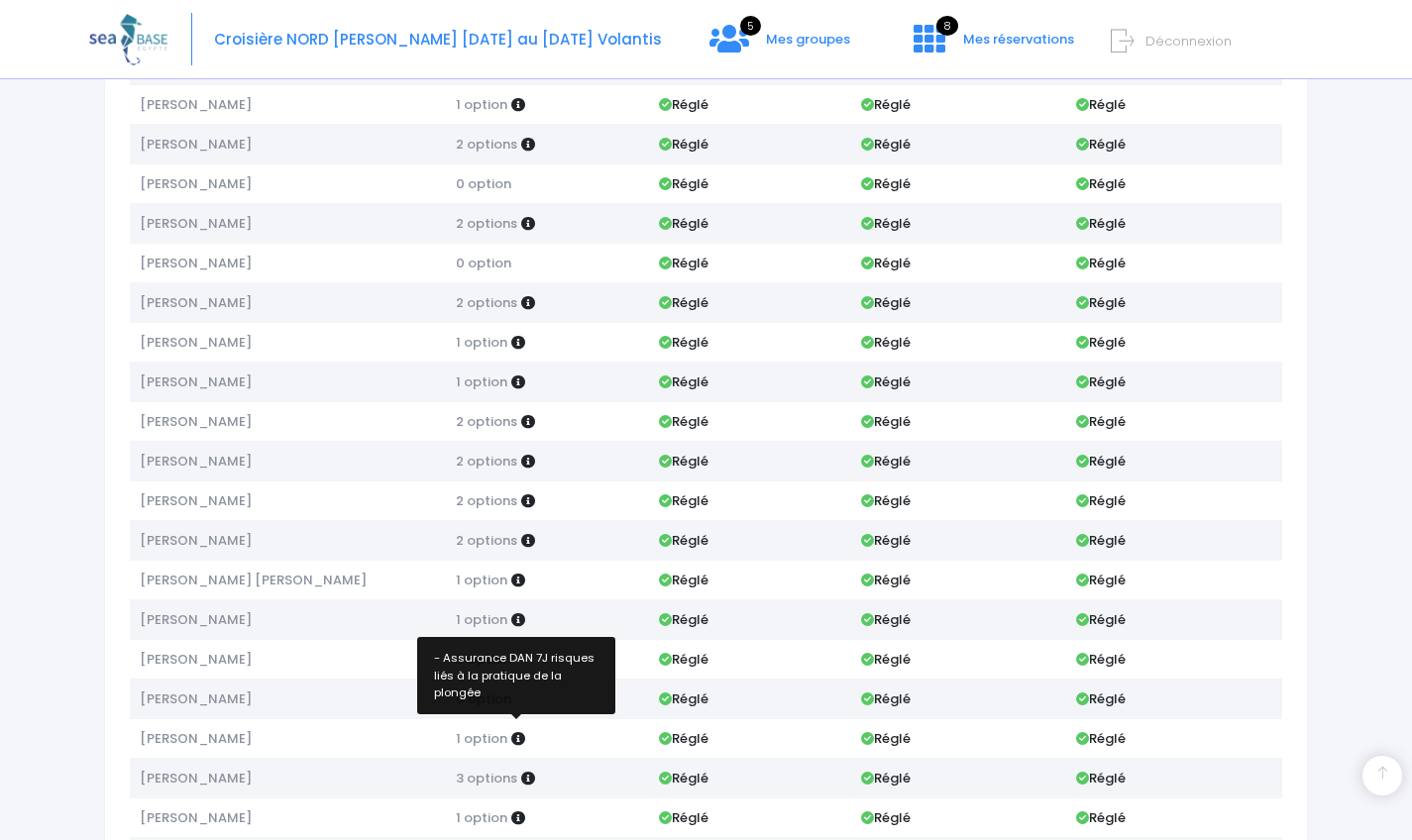 click at bounding box center [518, 739] 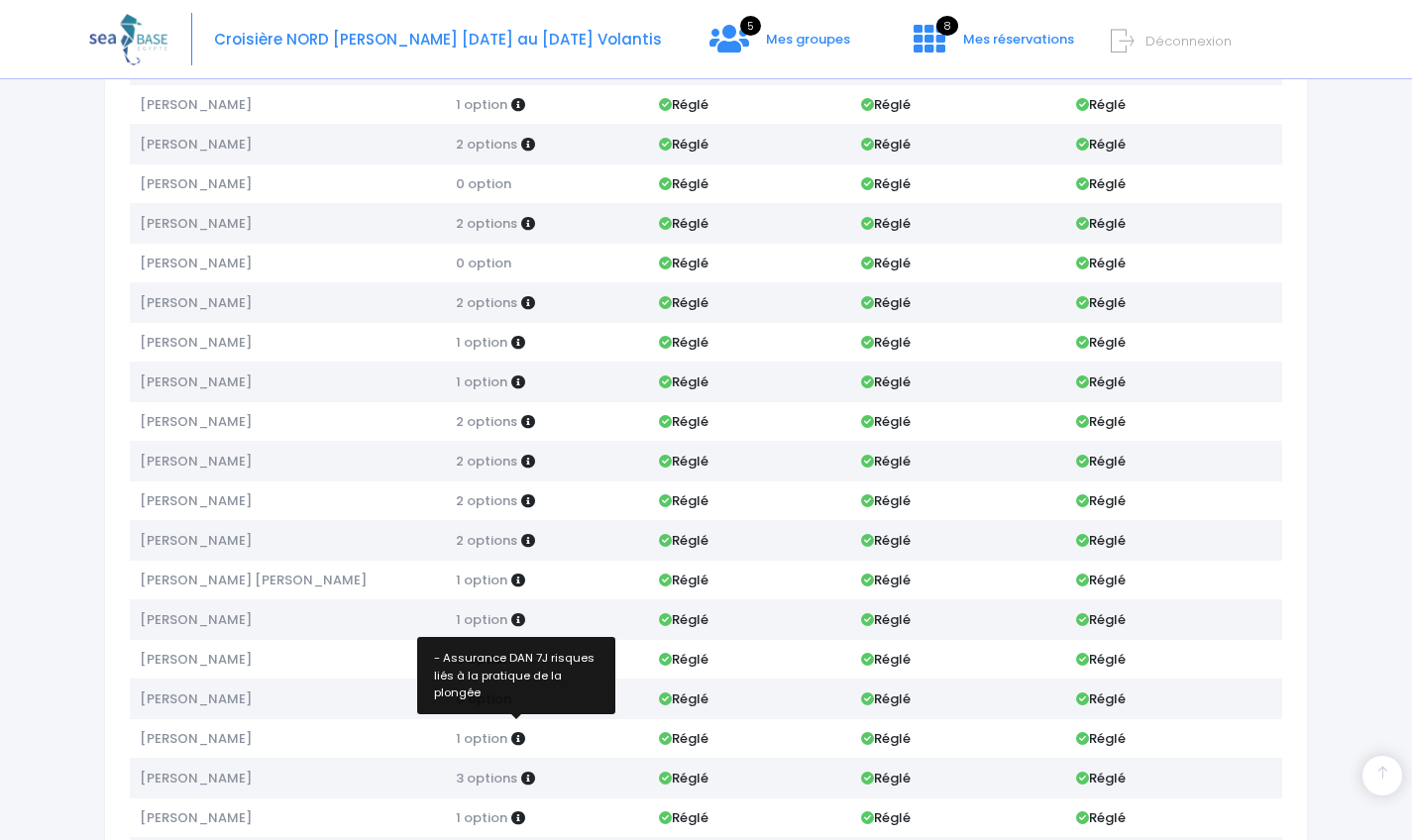 click at bounding box center [518, 739] 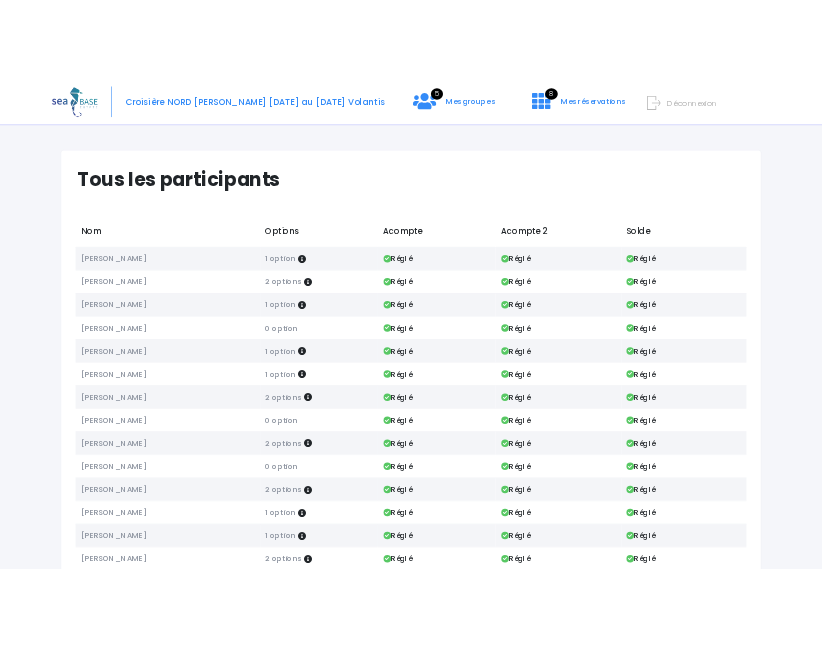scroll, scrollTop: 0, scrollLeft: 0, axis: both 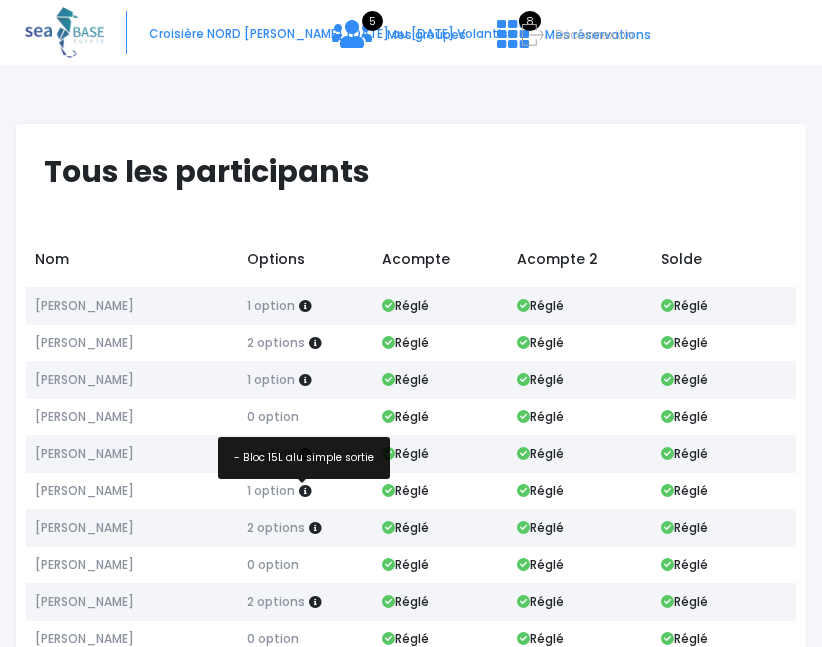 click at bounding box center [305, 491] 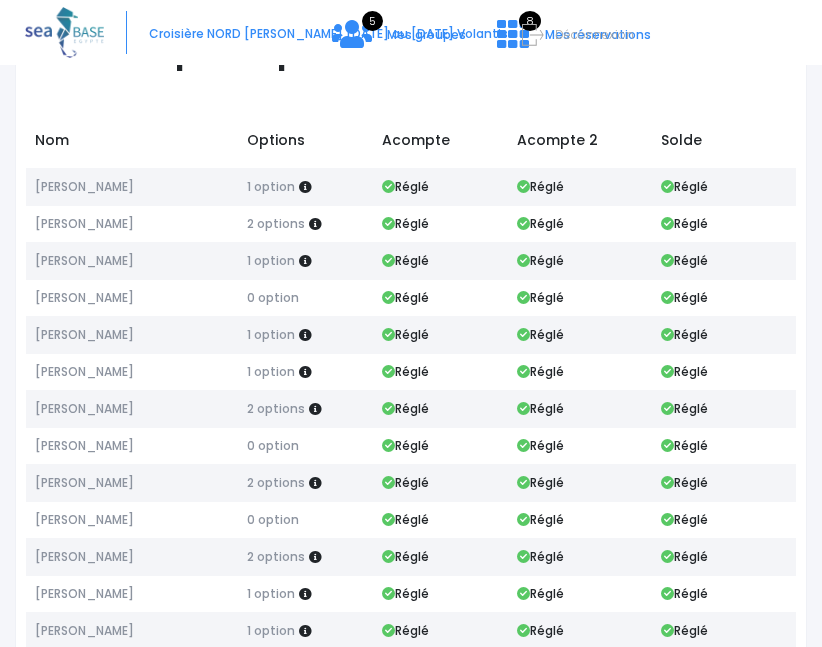 scroll, scrollTop: 121, scrollLeft: 0, axis: vertical 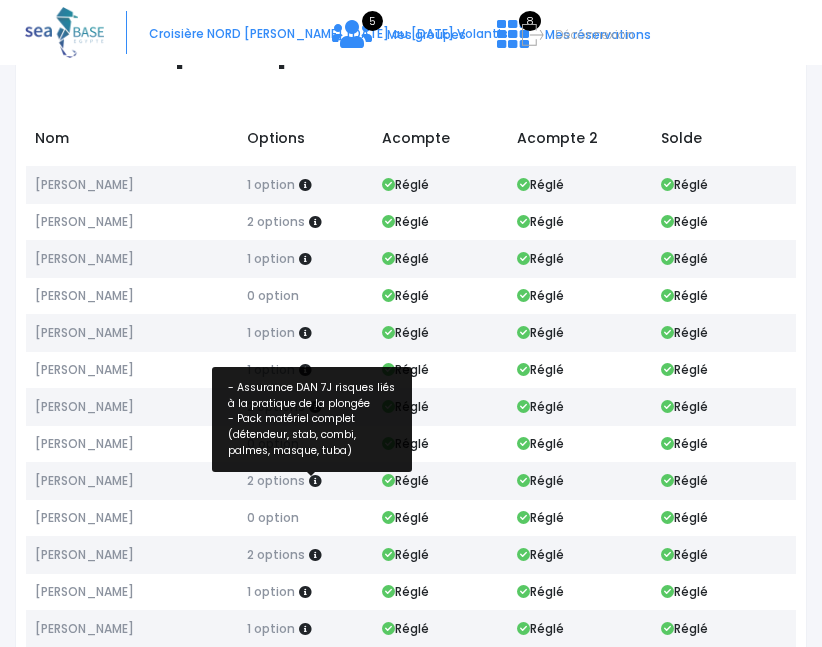 click at bounding box center [315, 481] 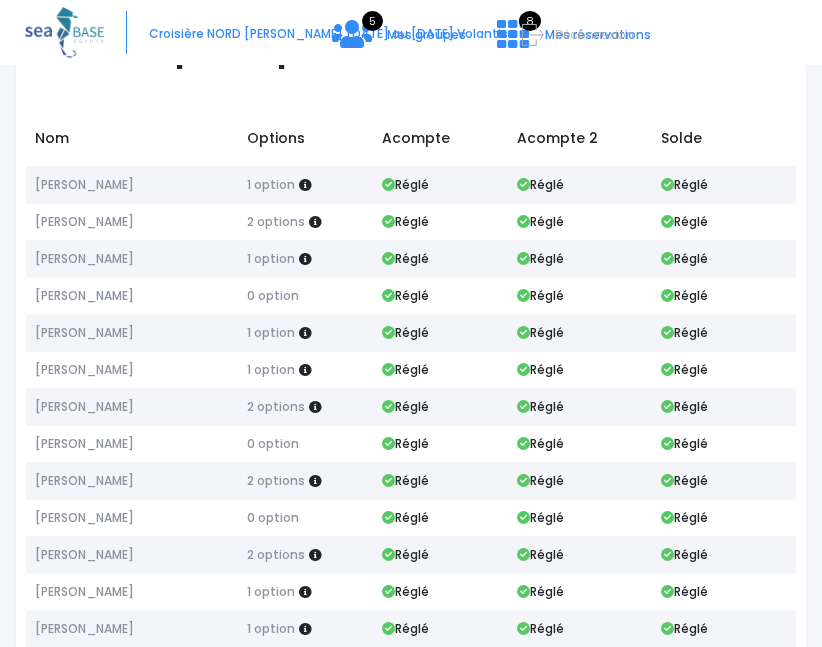 click at bounding box center (315, 555) 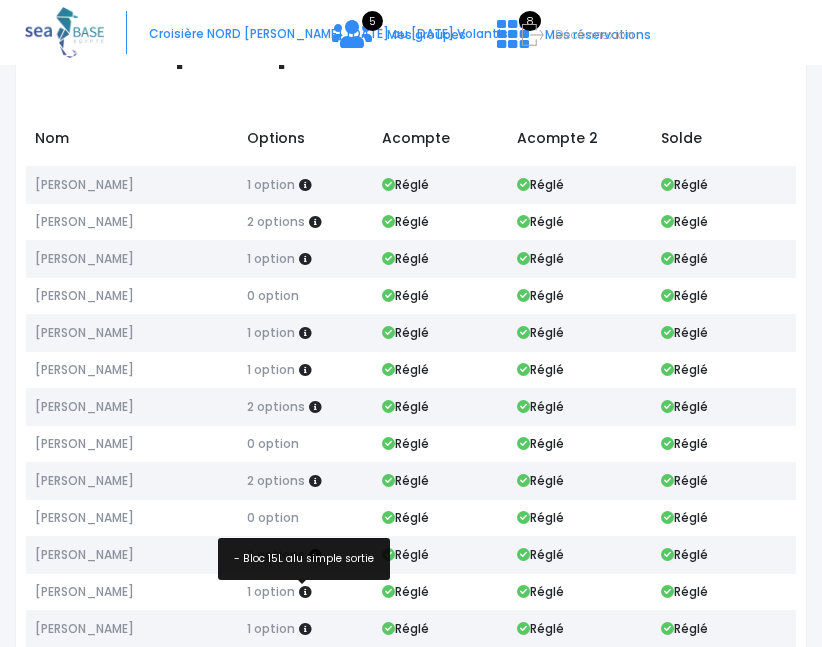 click at bounding box center [305, 592] 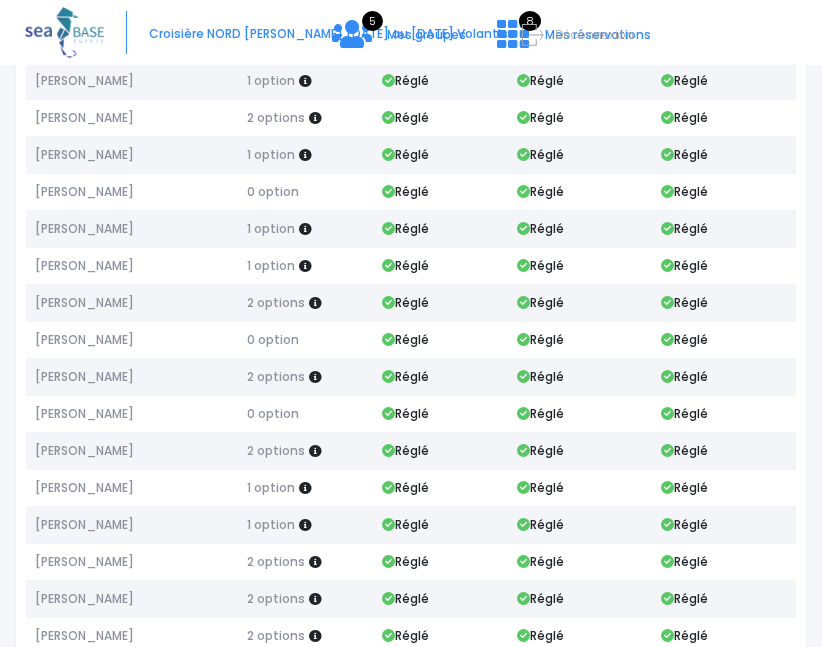 scroll, scrollTop: 227, scrollLeft: 0, axis: vertical 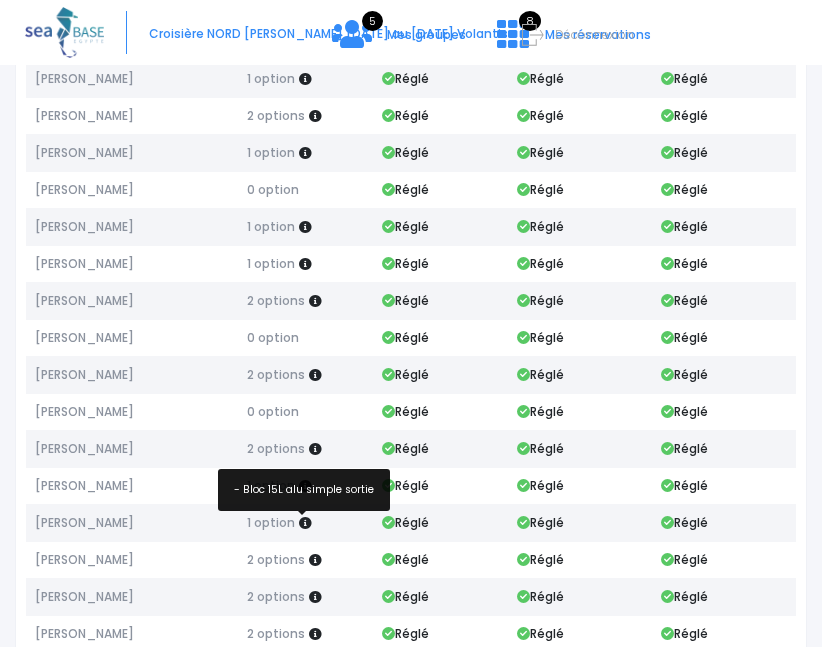 click at bounding box center [305, 523] 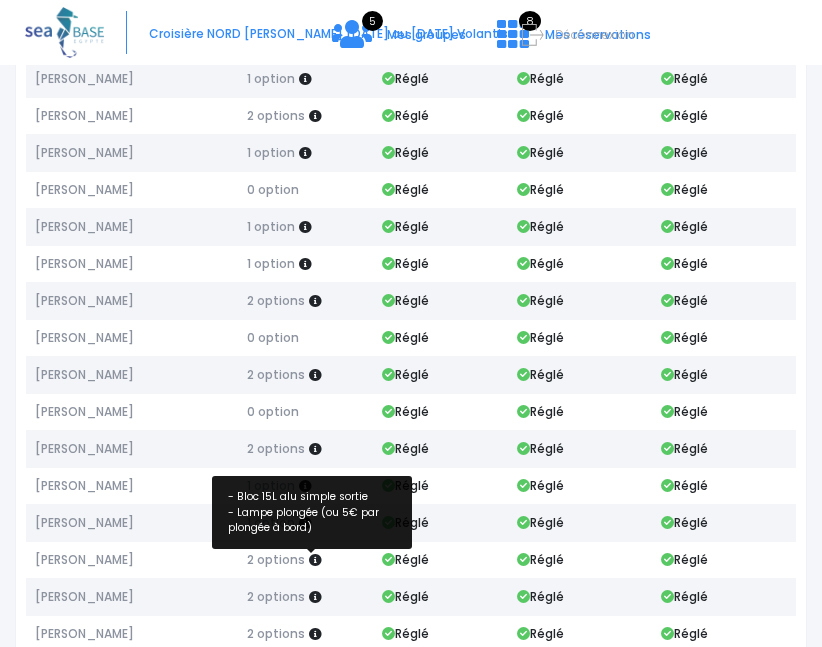 click at bounding box center (315, 560) 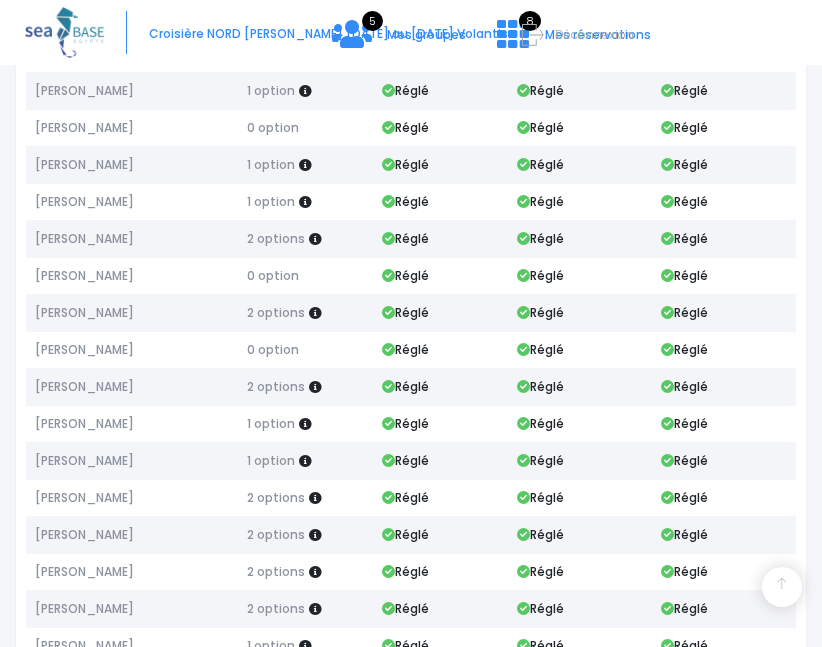 scroll, scrollTop: 307, scrollLeft: 0, axis: vertical 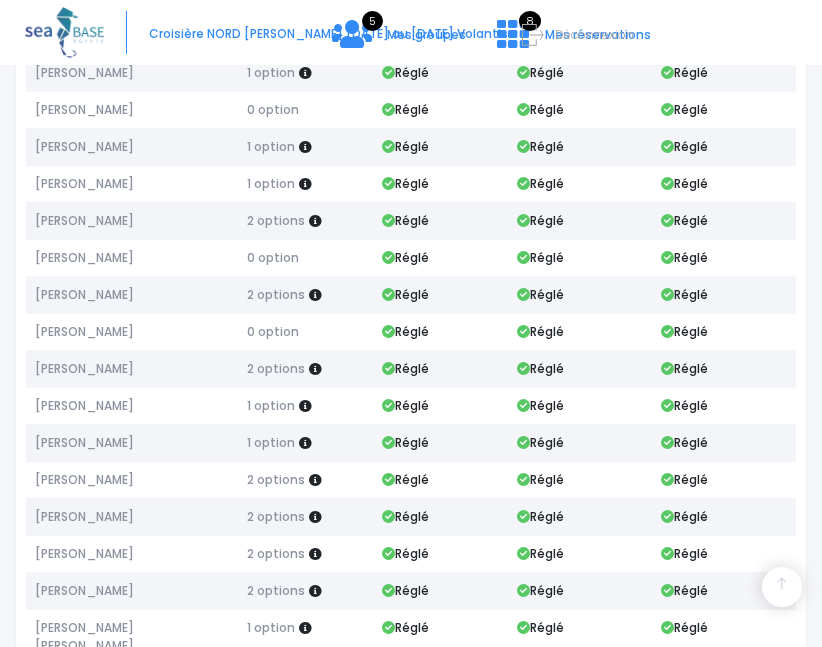 click at bounding box center [315, 517] 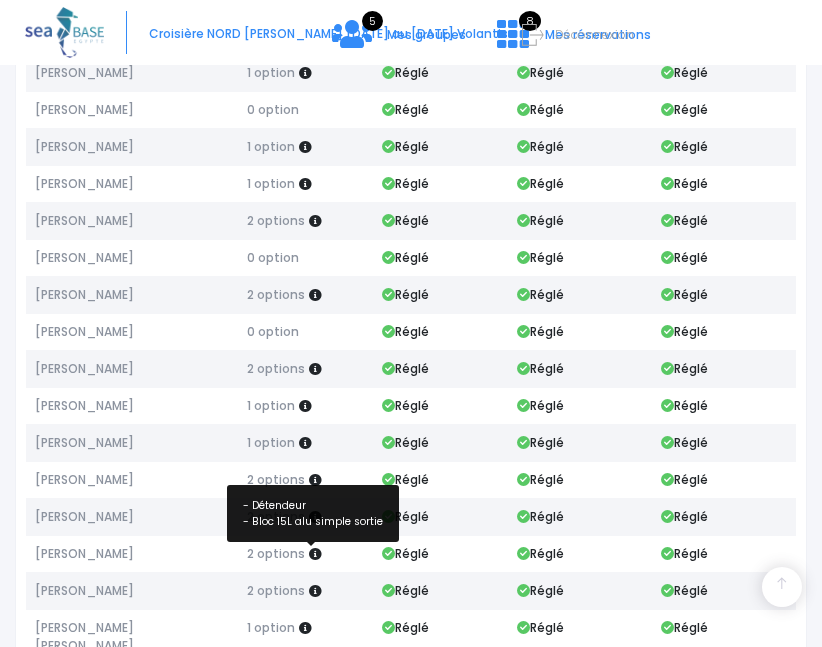 click at bounding box center (315, 554) 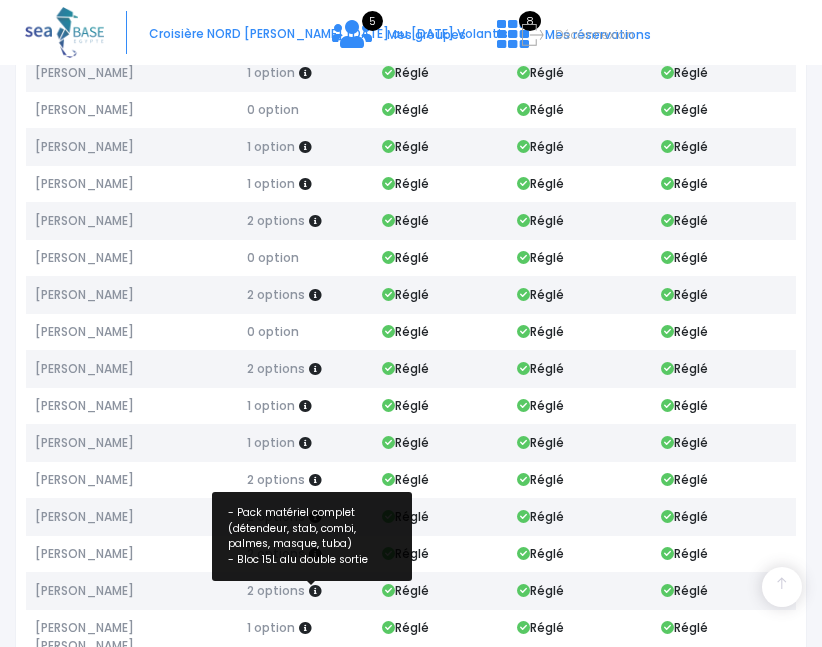 click at bounding box center [315, 591] 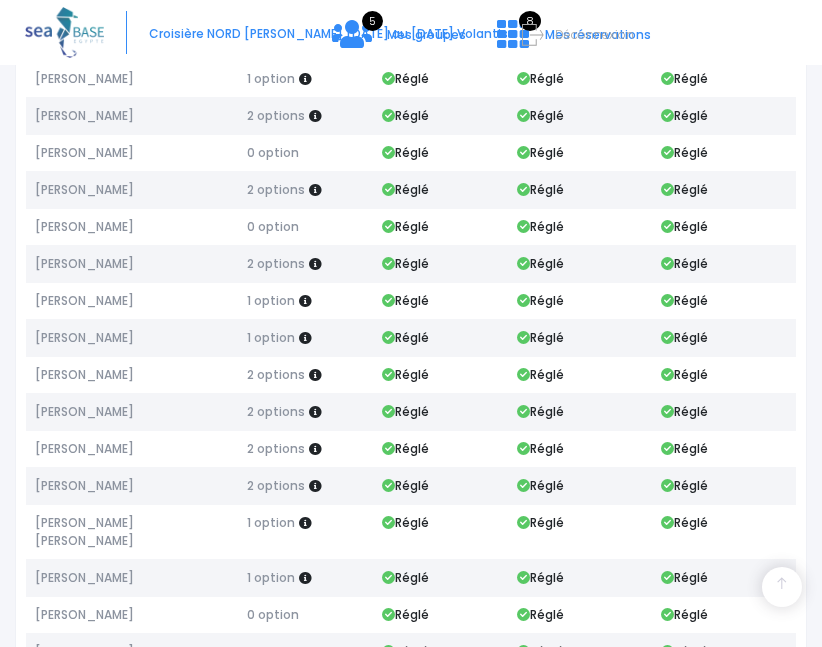 scroll, scrollTop: 413, scrollLeft: 0, axis: vertical 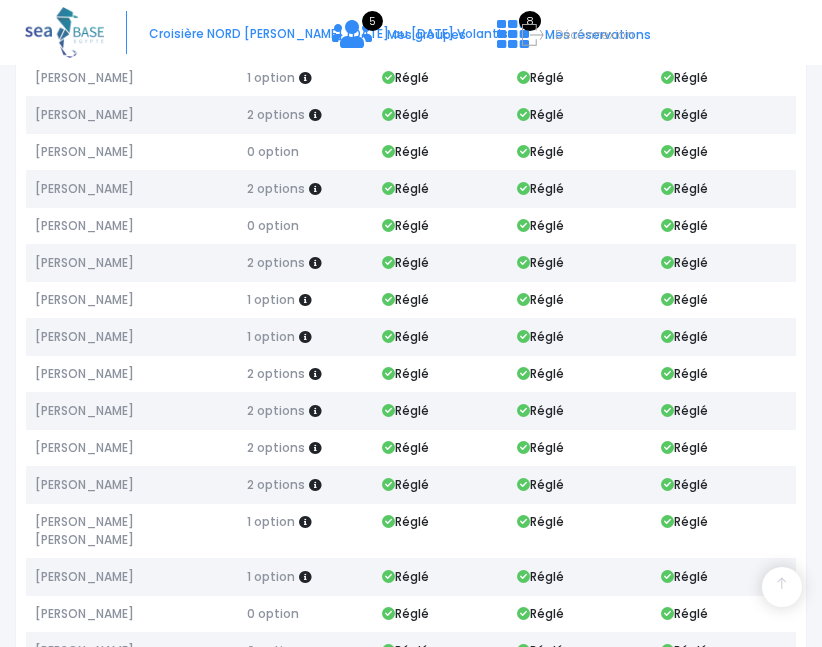 click at bounding box center [305, 522] 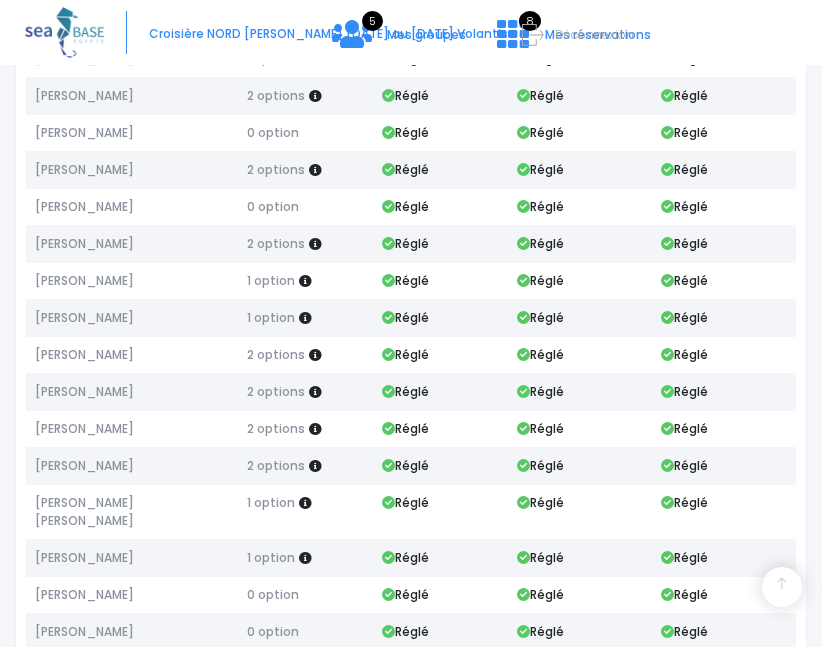 scroll, scrollTop: 447, scrollLeft: 0, axis: vertical 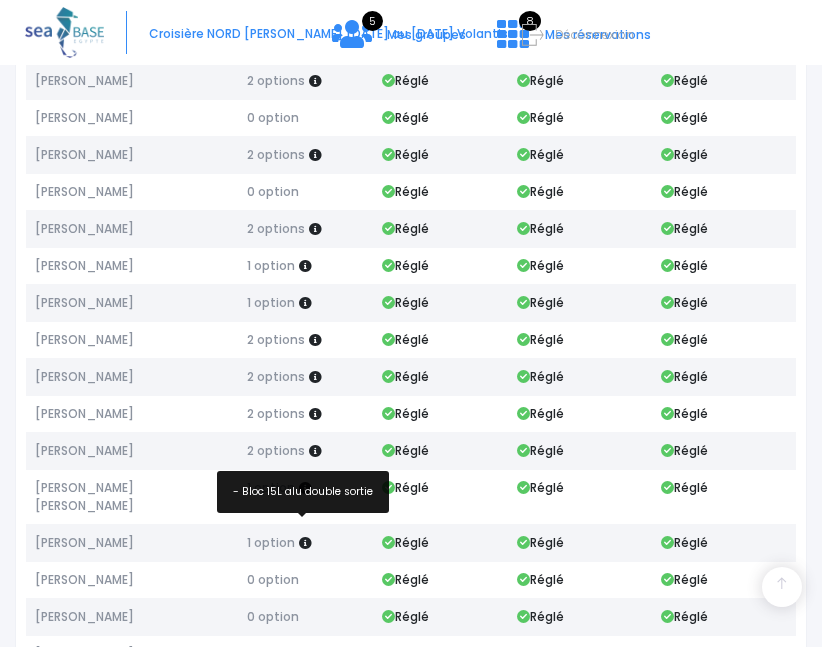 click at bounding box center [305, 543] 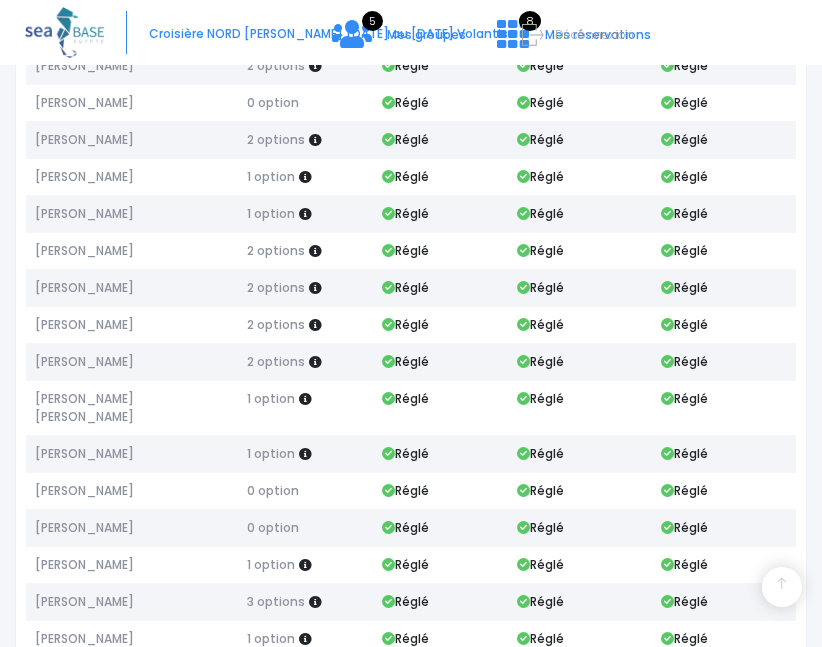 scroll, scrollTop: 554, scrollLeft: 0, axis: vertical 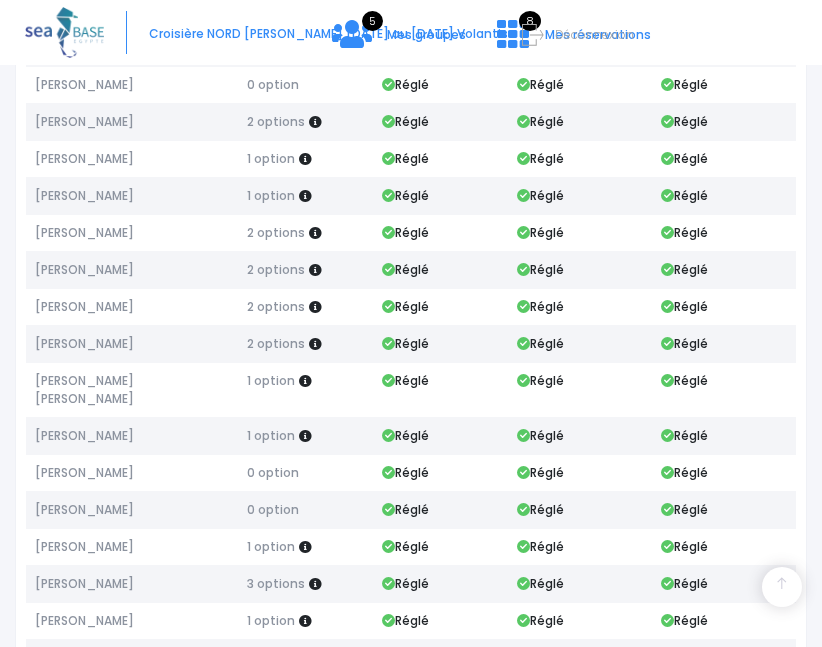 click at bounding box center [315, 584] 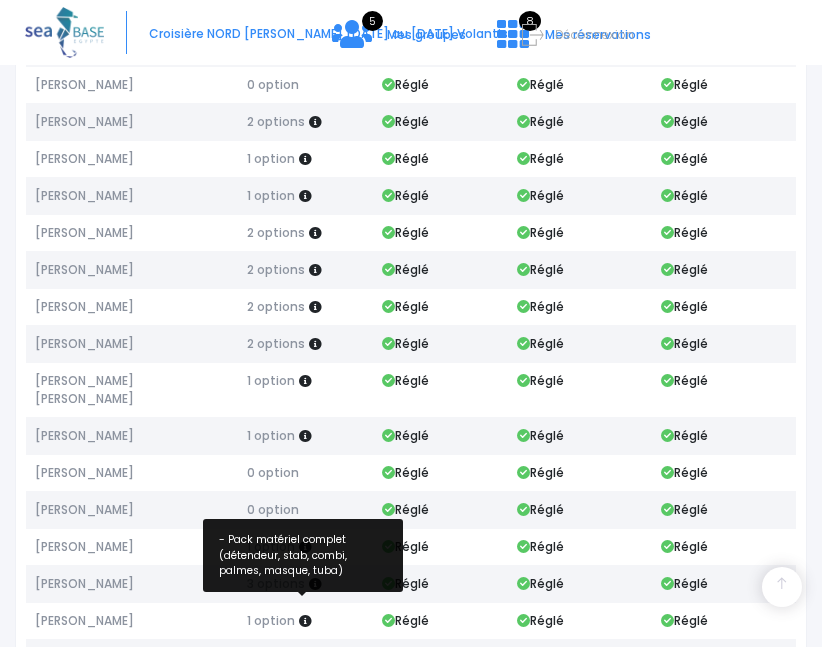 click at bounding box center [305, 621] 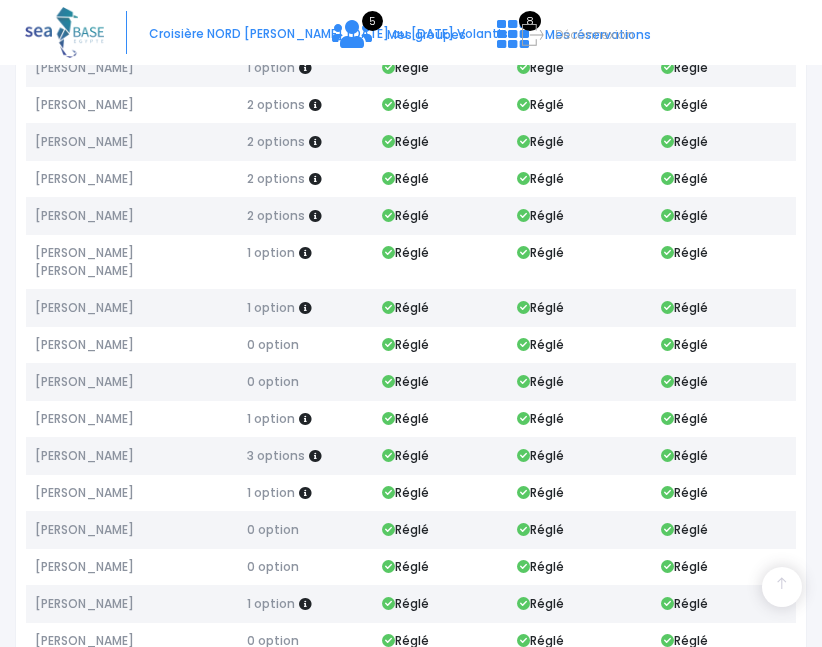scroll, scrollTop: 686, scrollLeft: 0, axis: vertical 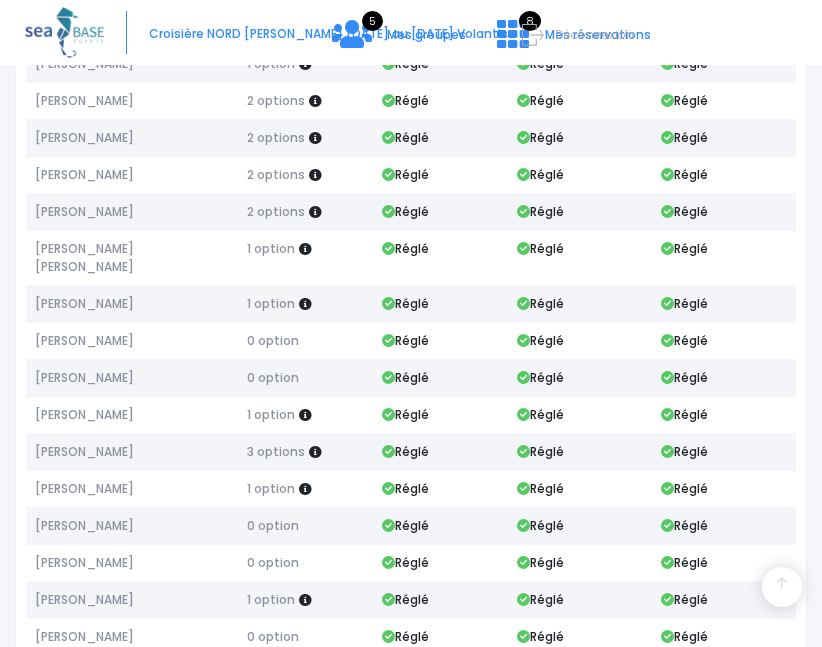 click on "0 option" at bounding box center (273, 562) 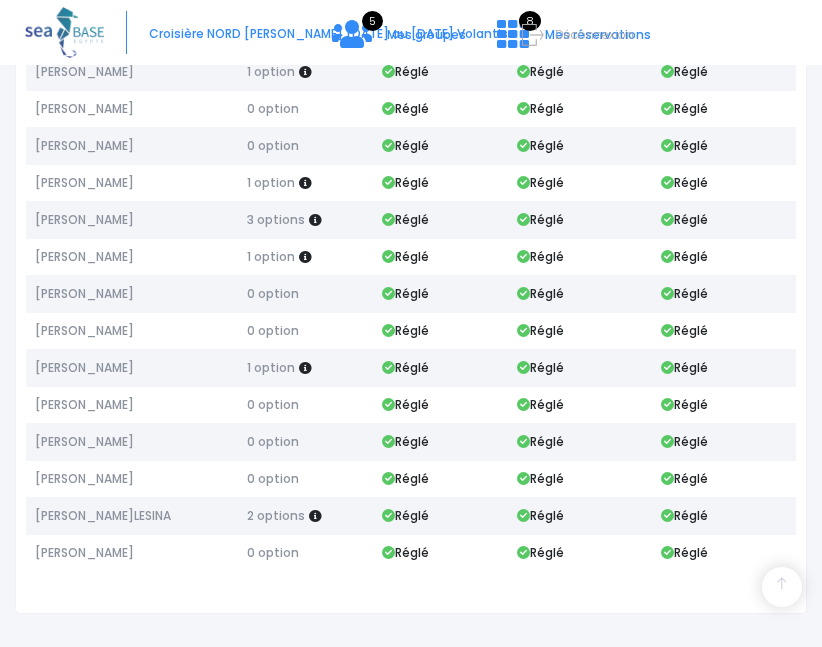 scroll, scrollTop: 917, scrollLeft: 0, axis: vertical 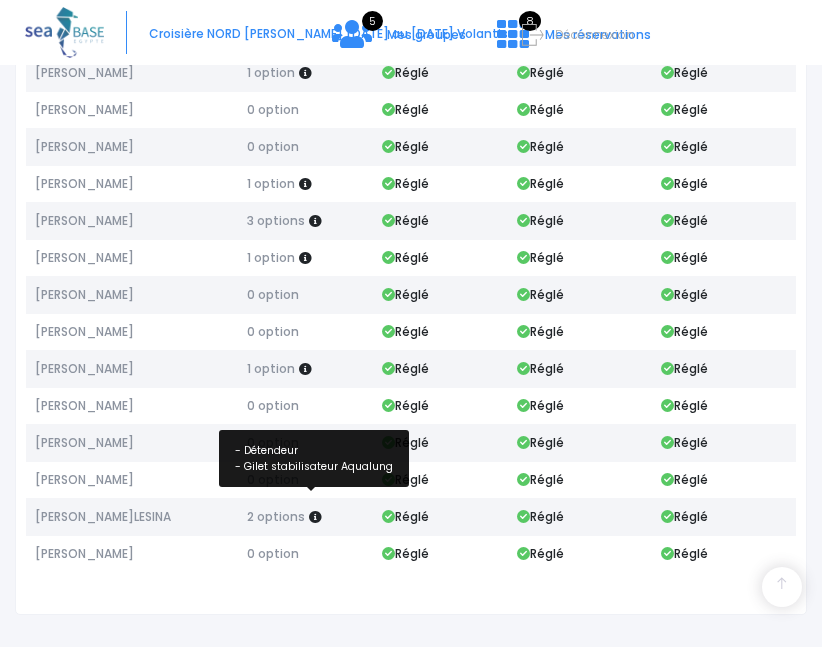 click at bounding box center (315, 517) 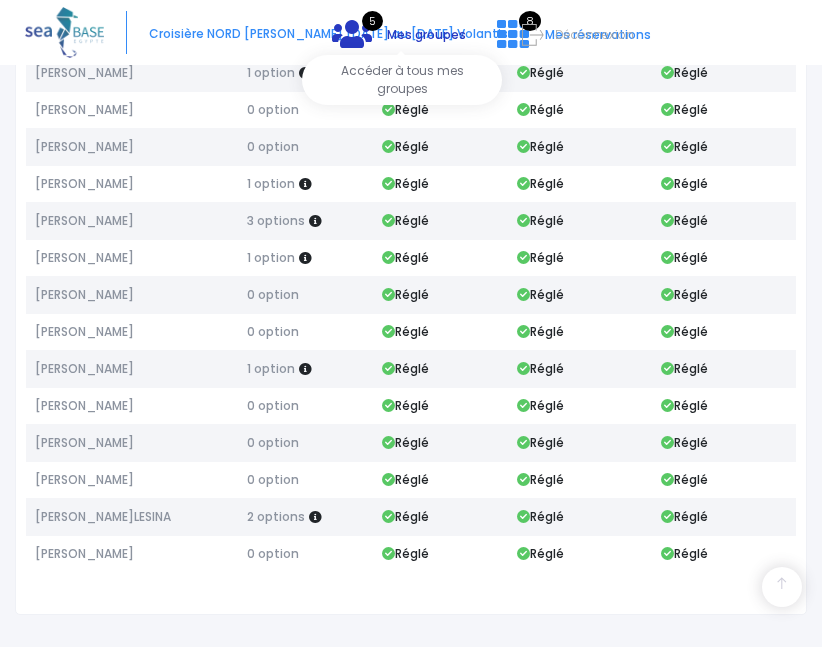 click on "5" at bounding box center [372, 21] 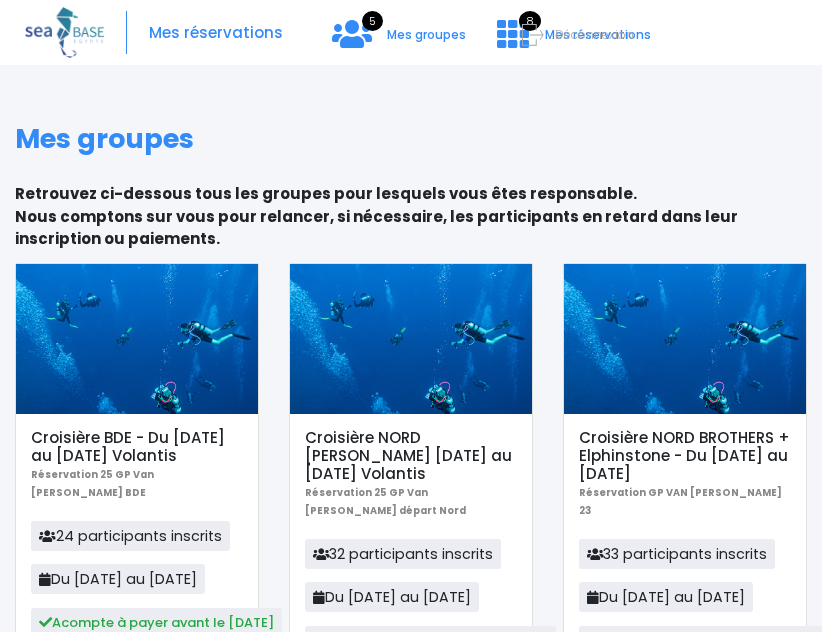 scroll, scrollTop: 0, scrollLeft: 0, axis: both 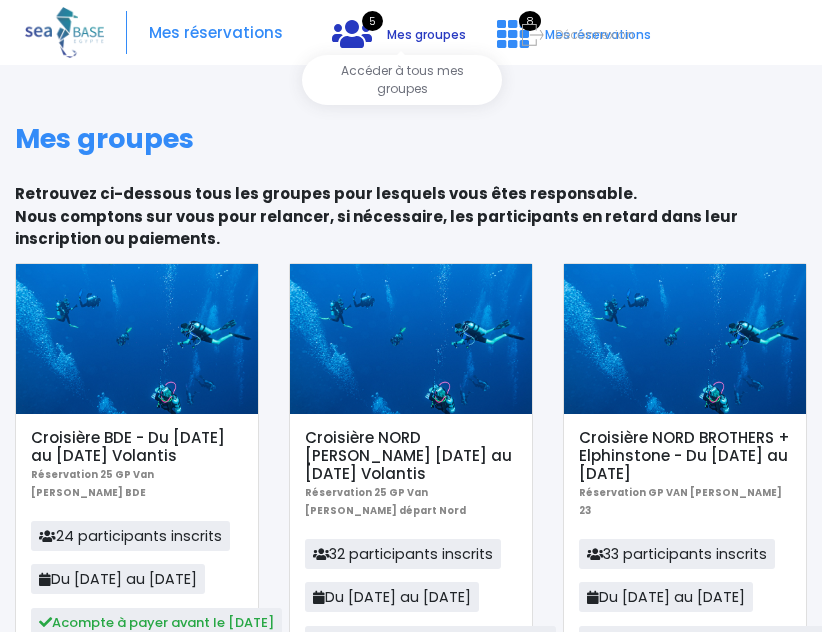 click on "Mes groupes" at bounding box center [426, 34] 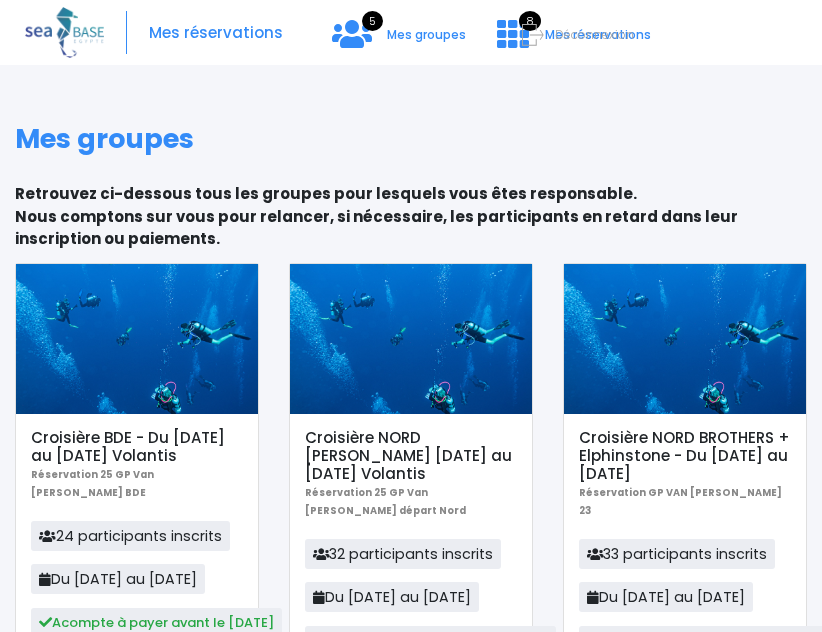 click on "Croisière BDE - Du 19/07/25 au 26/07/25 Volantis
Réservation 25 GP Van Doan BDE
24  participants inscrits
Du 19/07/25 au 26/07/25
Acompte à payer avant le 31/07/24" at bounding box center (137, 607) 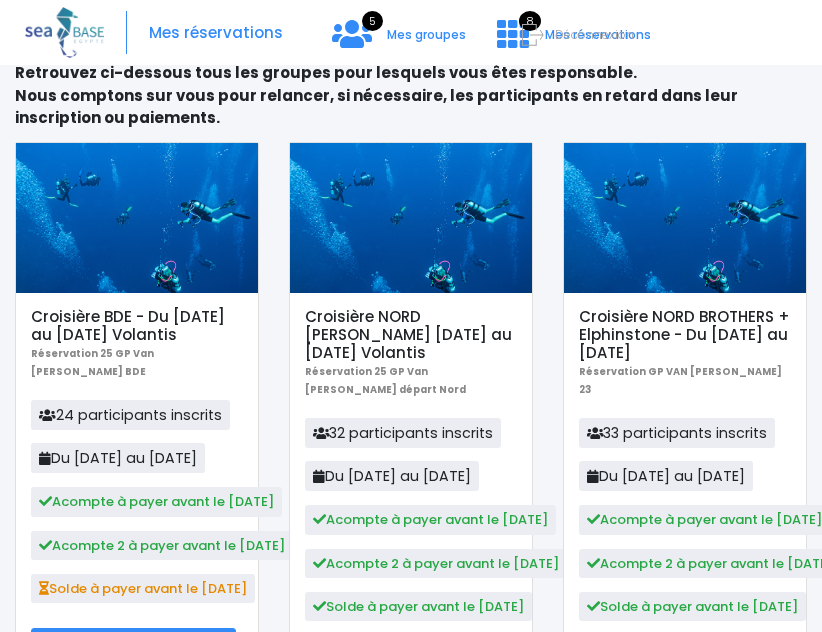 scroll, scrollTop: 135, scrollLeft: 0, axis: vertical 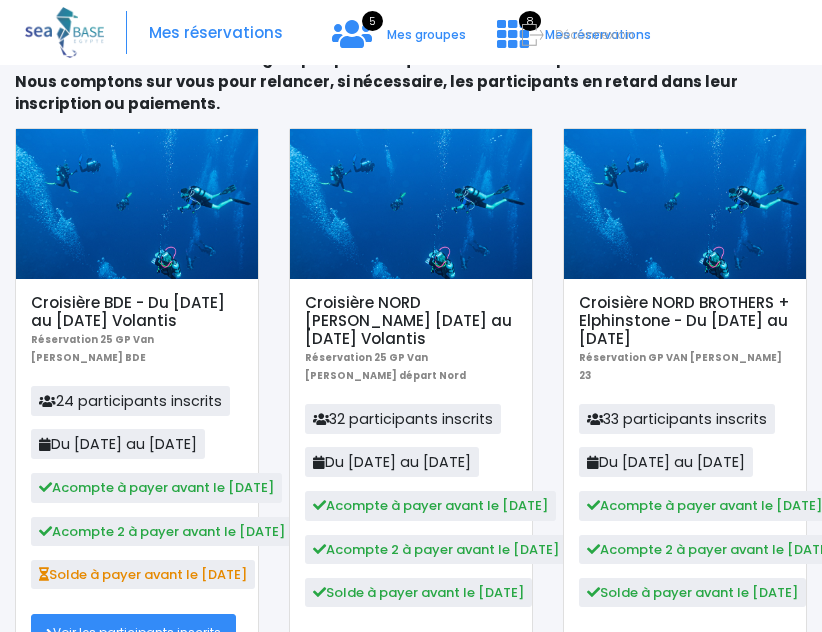 click on "Voir les participants inscrits" at bounding box center [133, 632] 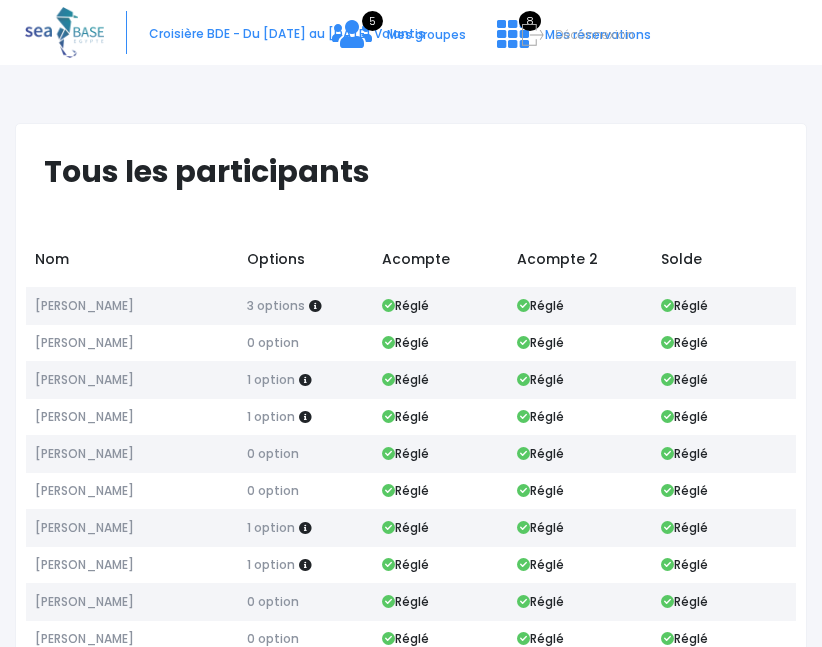 scroll, scrollTop: 0, scrollLeft: 0, axis: both 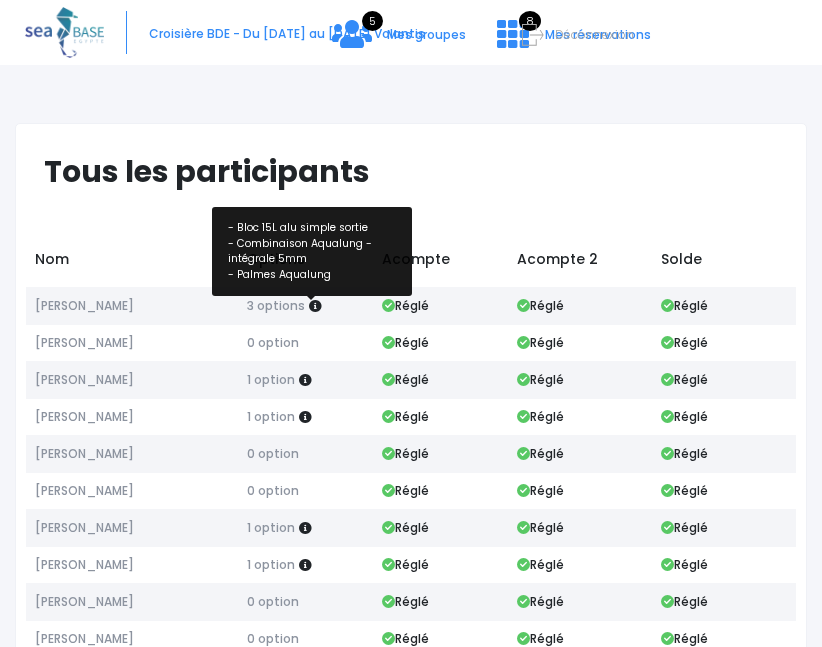 click at bounding box center (315, 306) 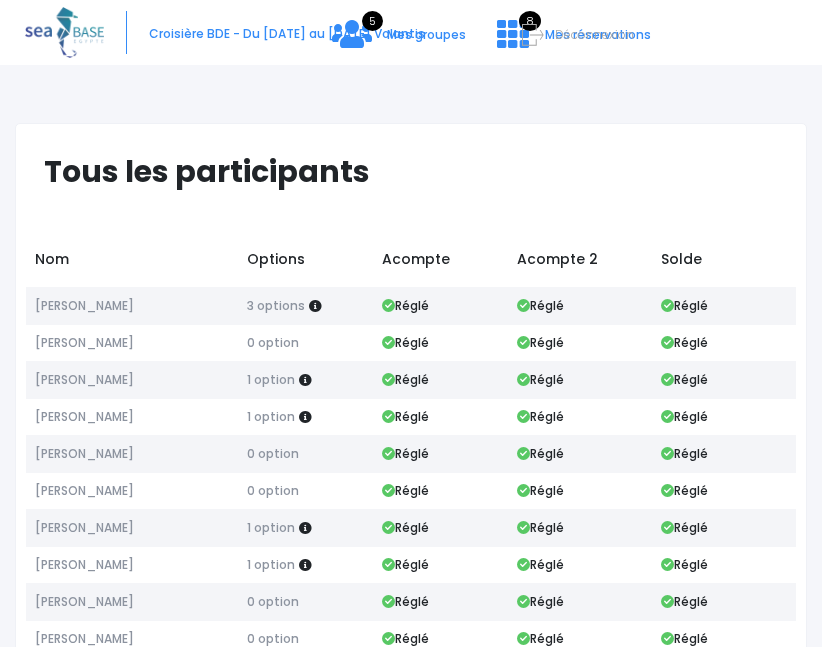 click at bounding box center (305, 380) 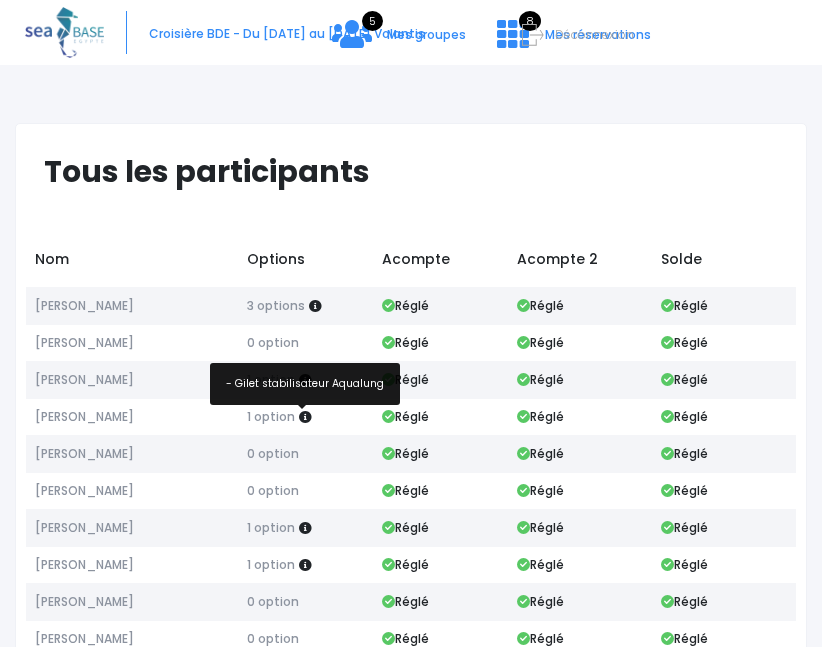 click at bounding box center (305, 417) 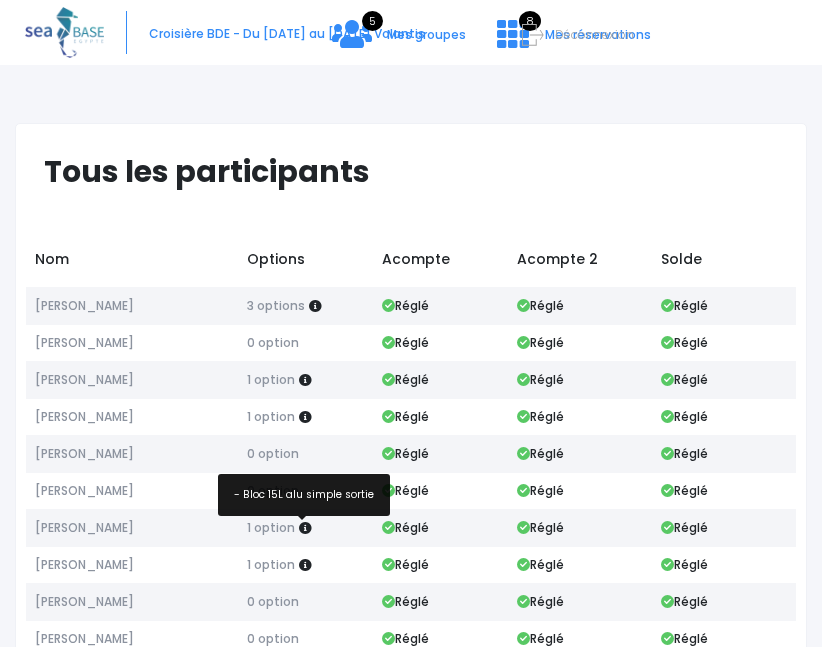 click at bounding box center [305, 528] 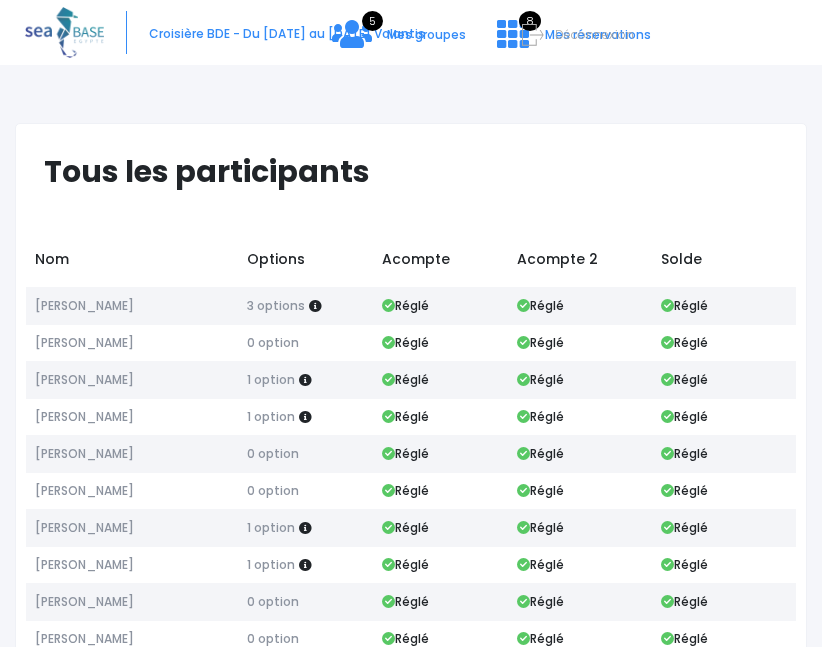click at bounding box center [305, 565] 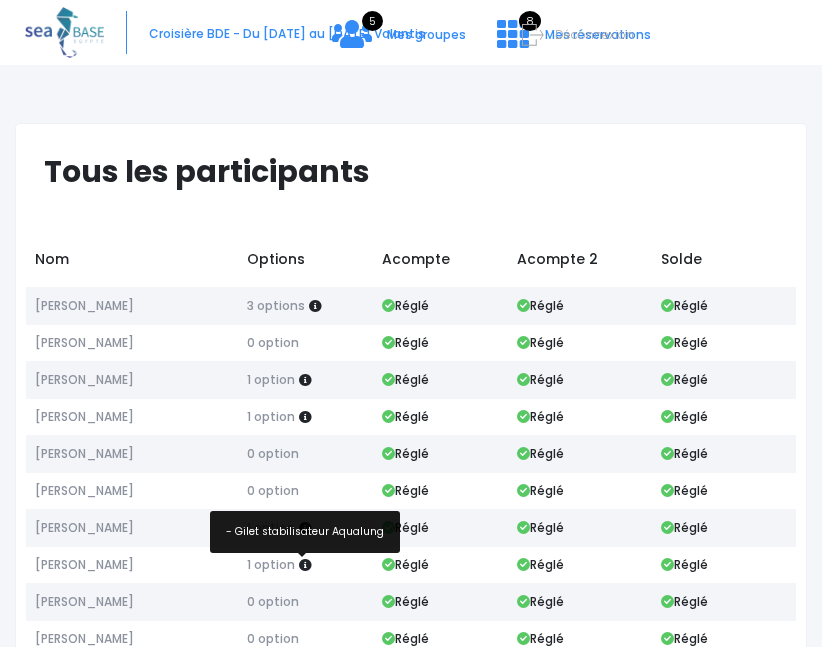click at bounding box center [305, 565] 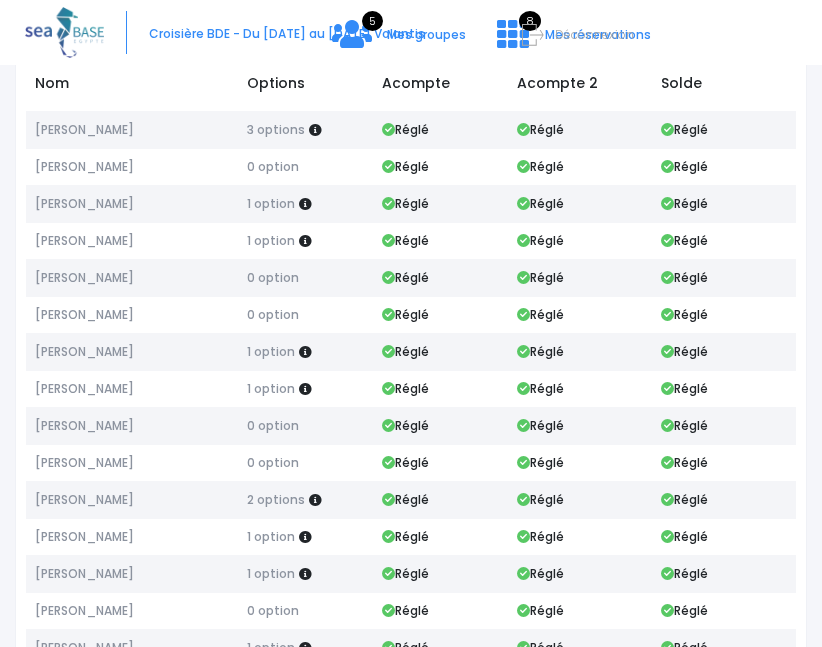 scroll, scrollTop: 185, scrollLeft: 0, axis: vertical 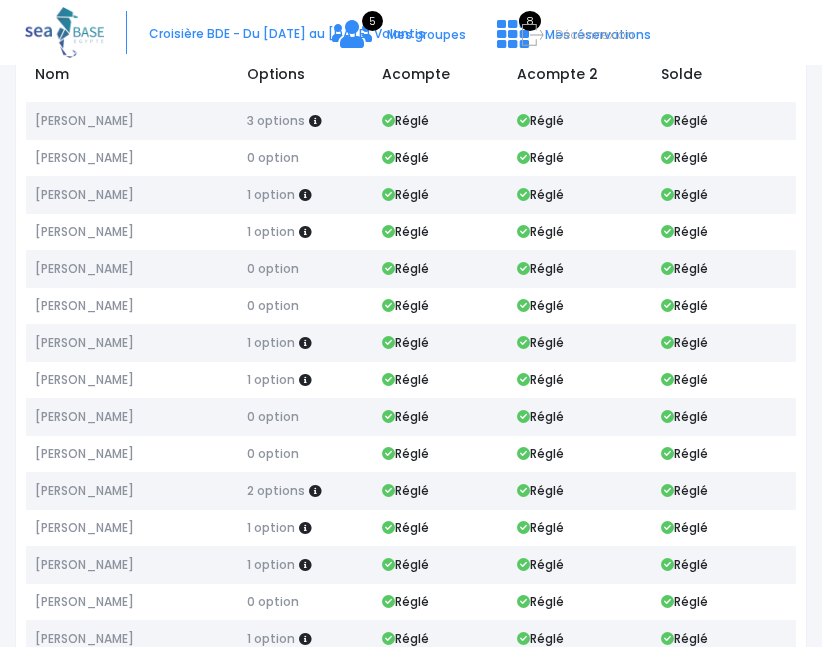 click at bounding box center [315, 491] 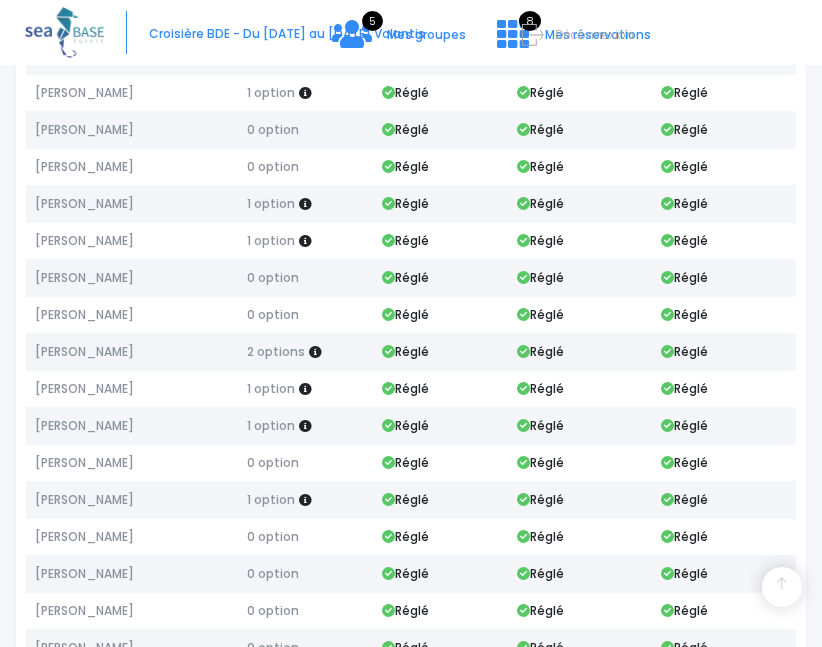scroll, scrollTop: 325, scrollLeft: 0, axis: vertical 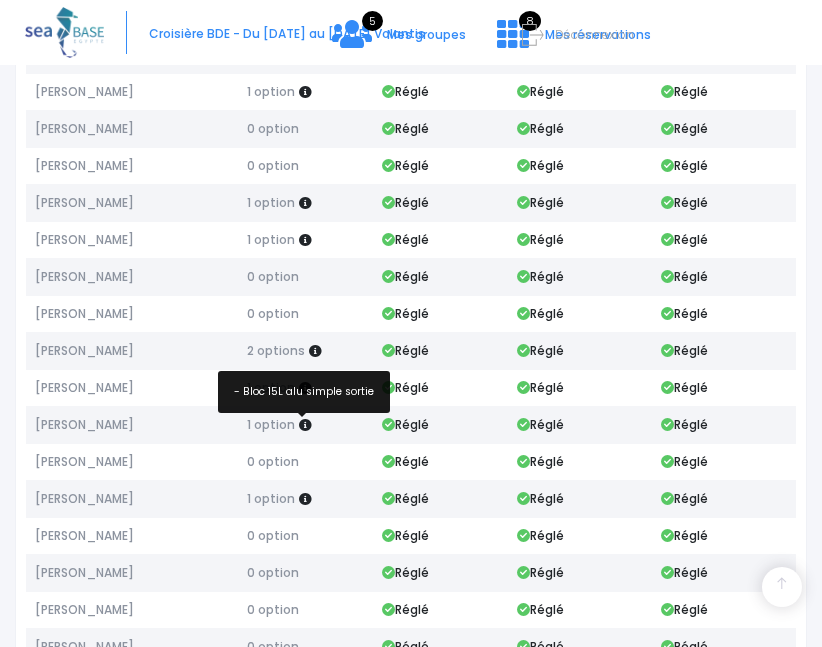 click at bounding box center [305, 425] 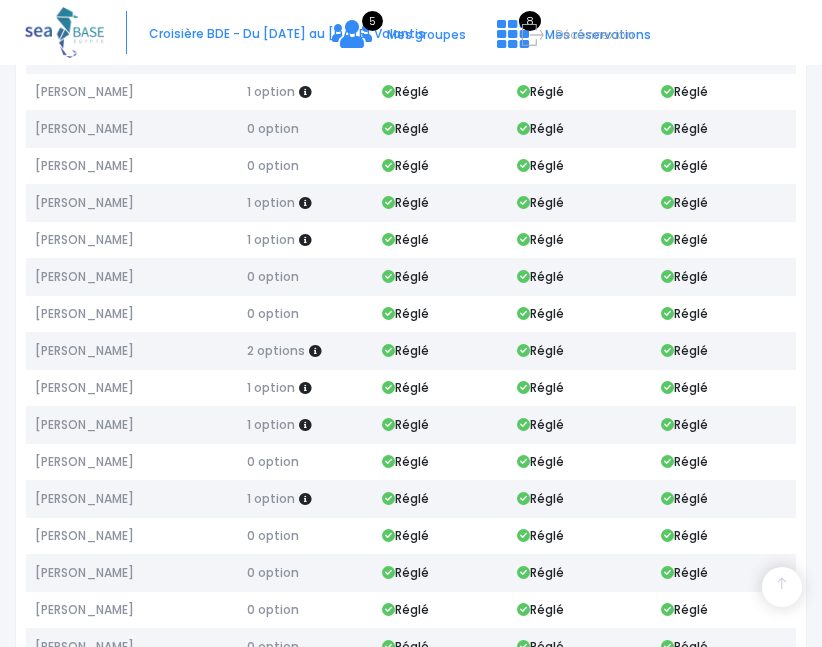 click at bounding box center [305, 425] 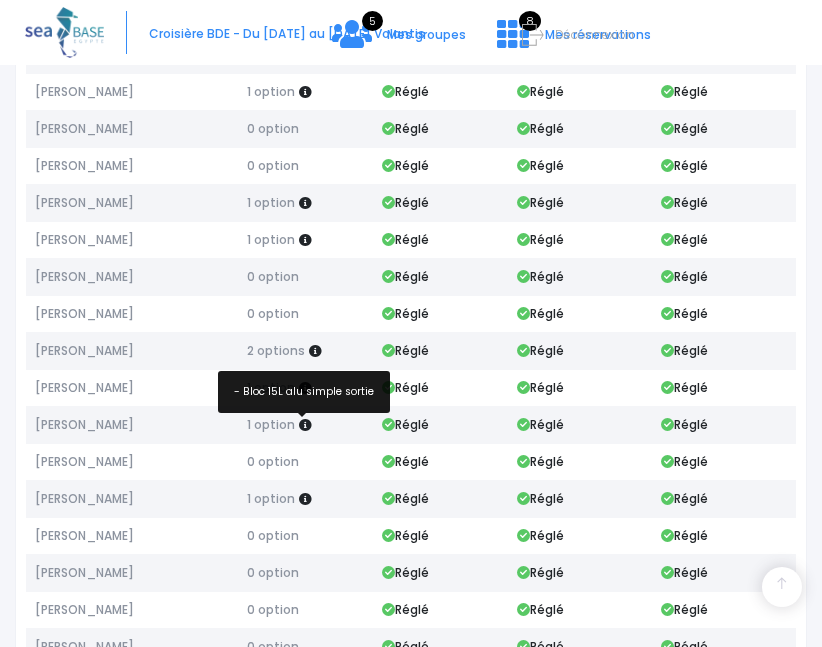 click at bounding box center (305, 425) 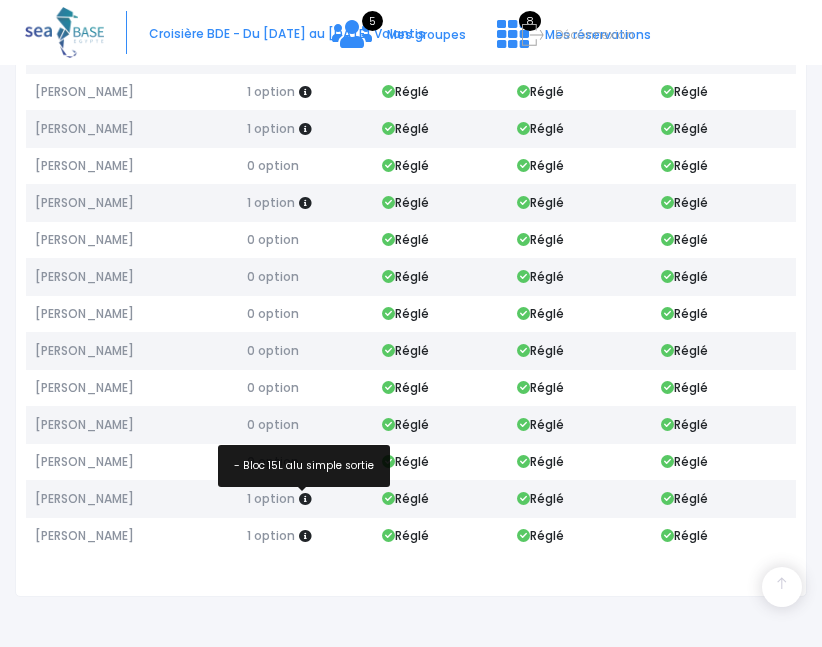 scroll, scrollTop: 621, scrollLeft: 0, axis: vertical 